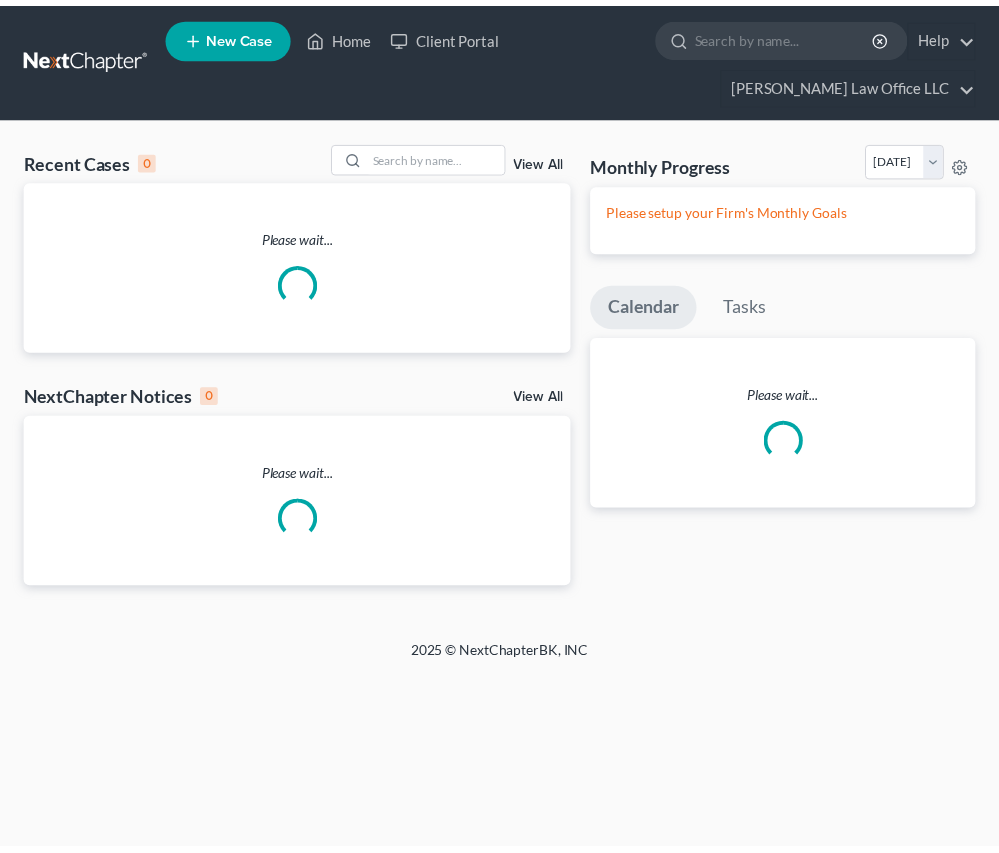scroll, scrollTop: 0, scrollLeft: 0, axis: both 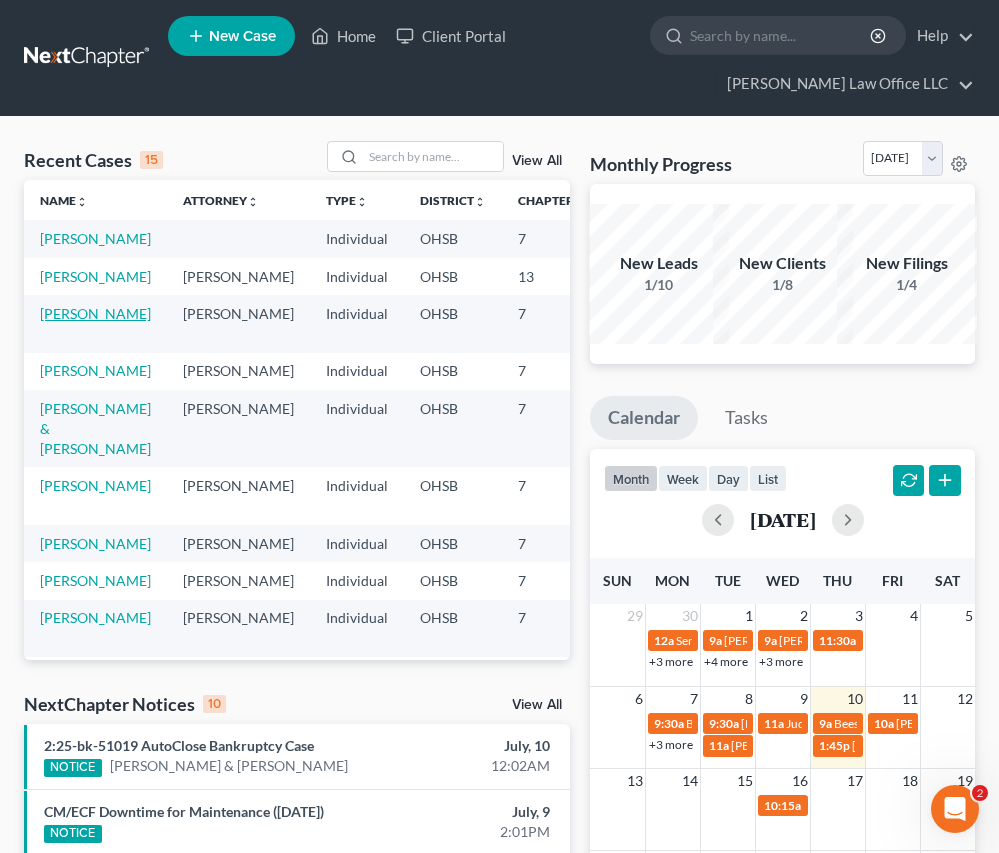 click on "[PERSON_NAME]" at bounding box center (95, 313) 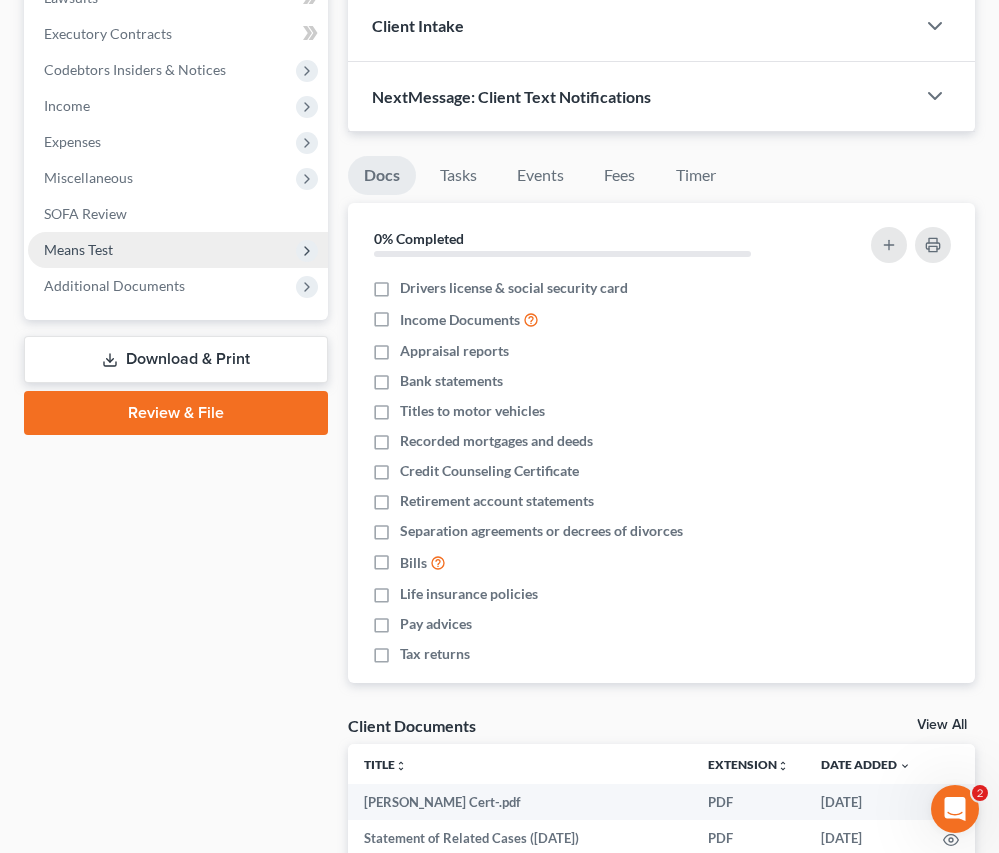 scroll, scrollTop: 715, scrollLeft: 0, axis: vertical 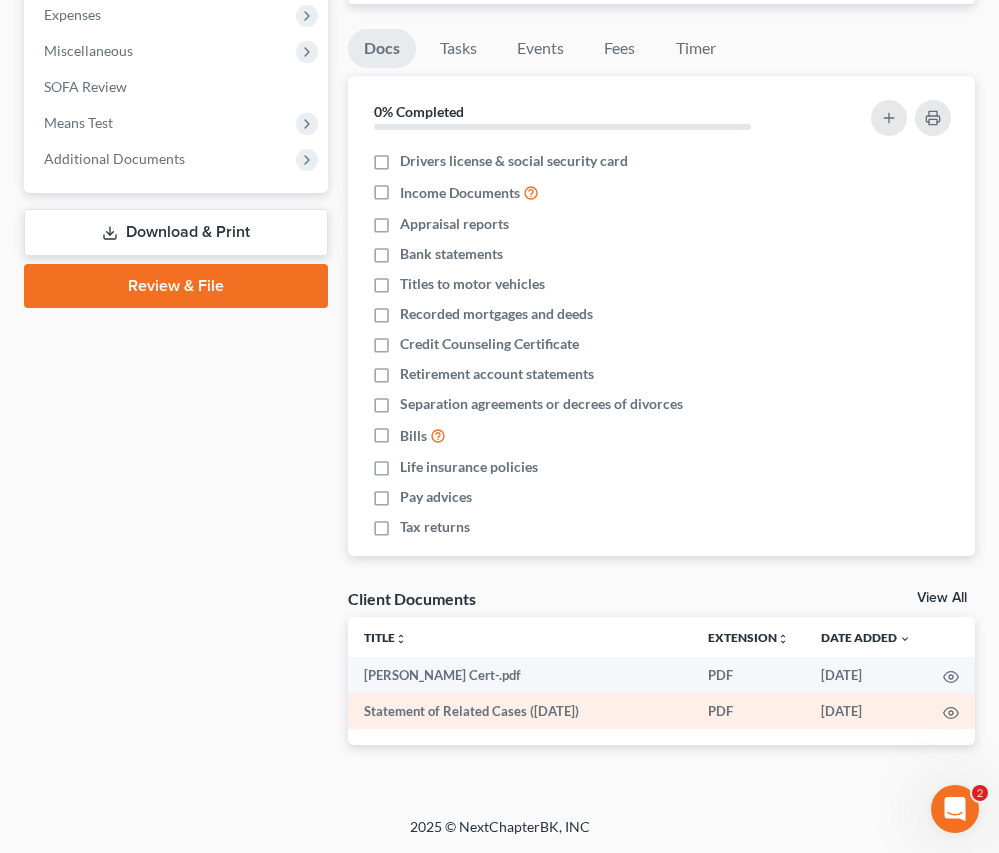 click on "Statement of Related Cases (07/07/2025)" at bounding box center (520, 711) 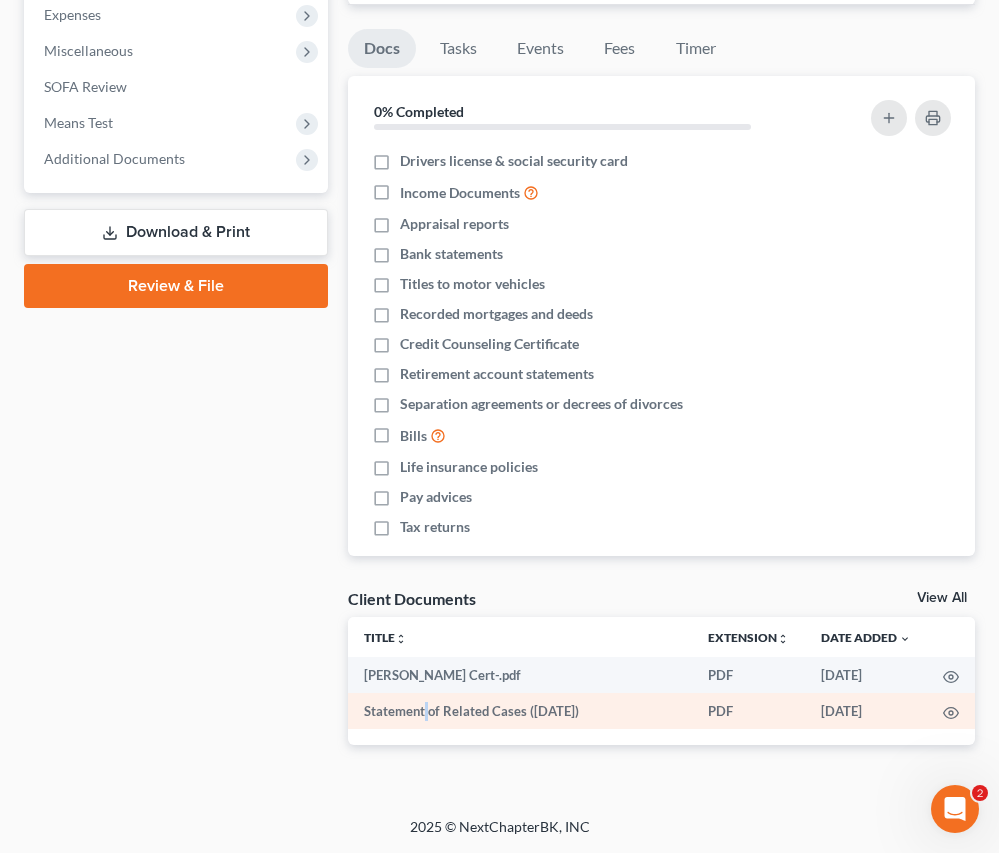 click on "Statement of Related Cases ([DATE])" at bounding box center [520, 711] 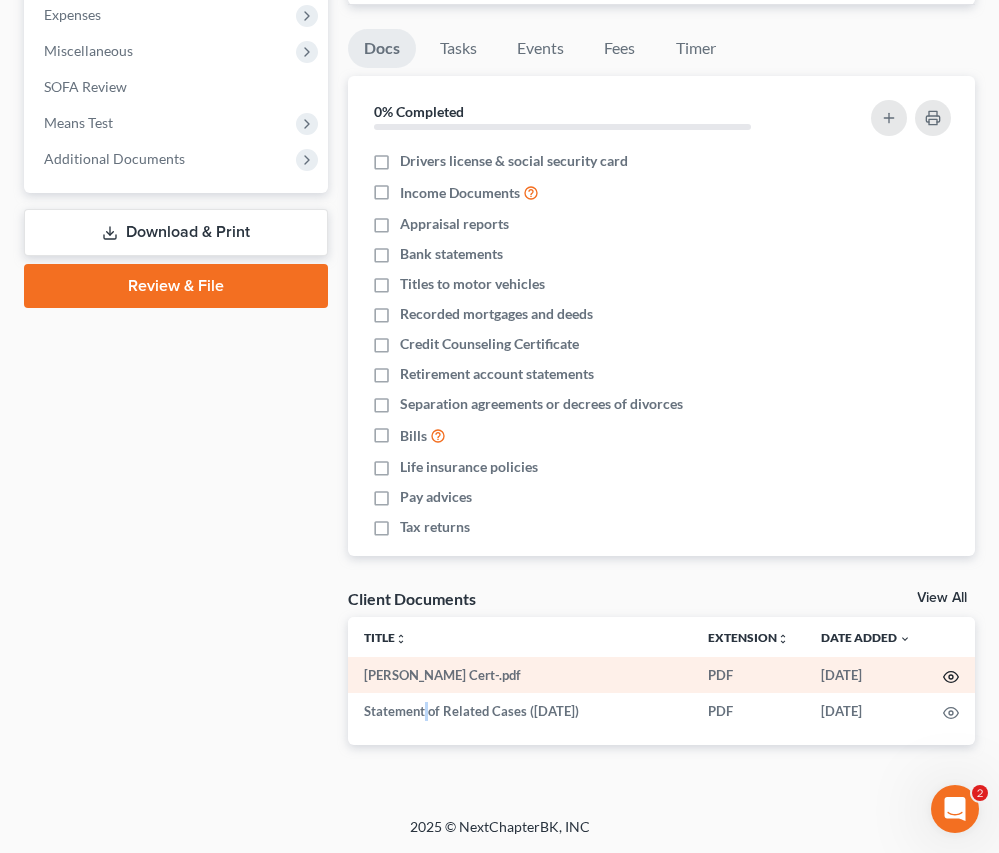 click 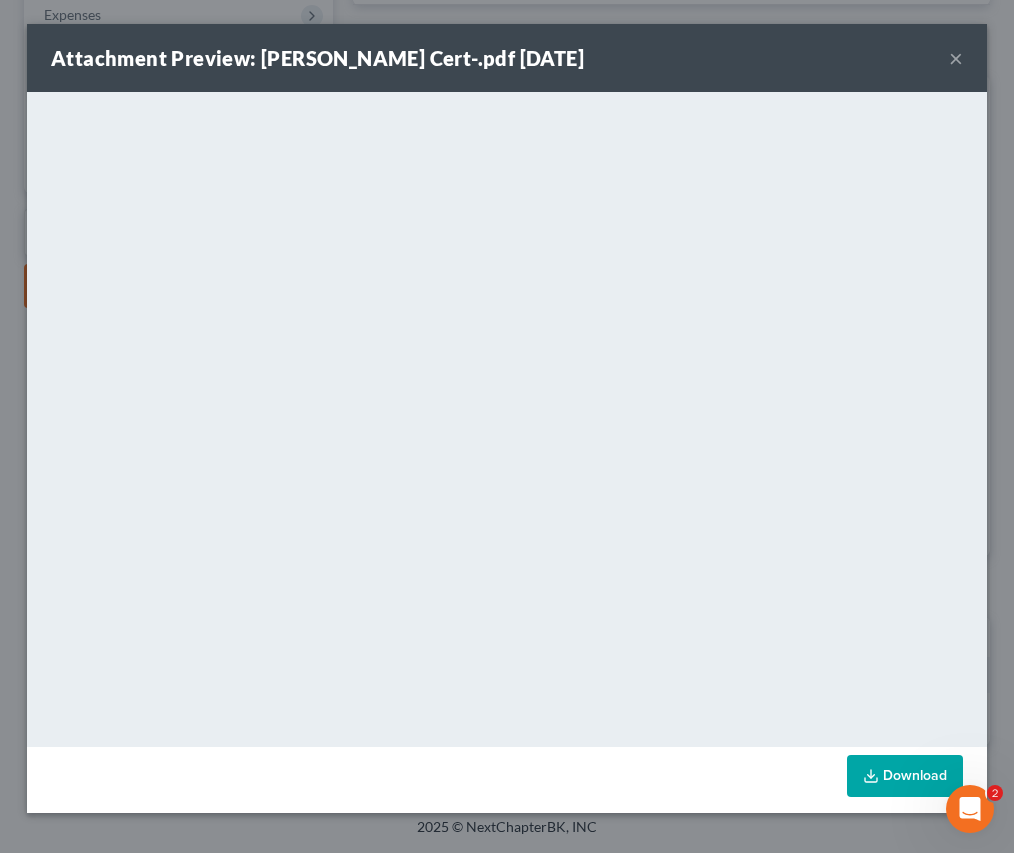 click on "×" at bounding box center [956, 58] 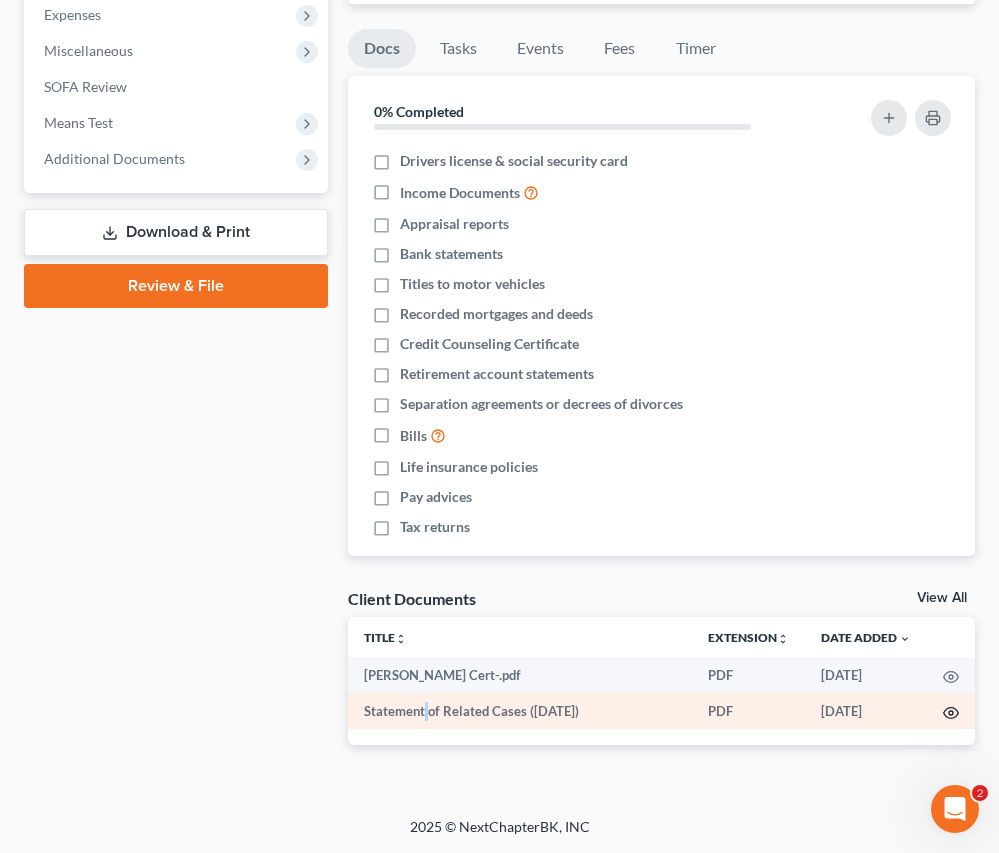 click 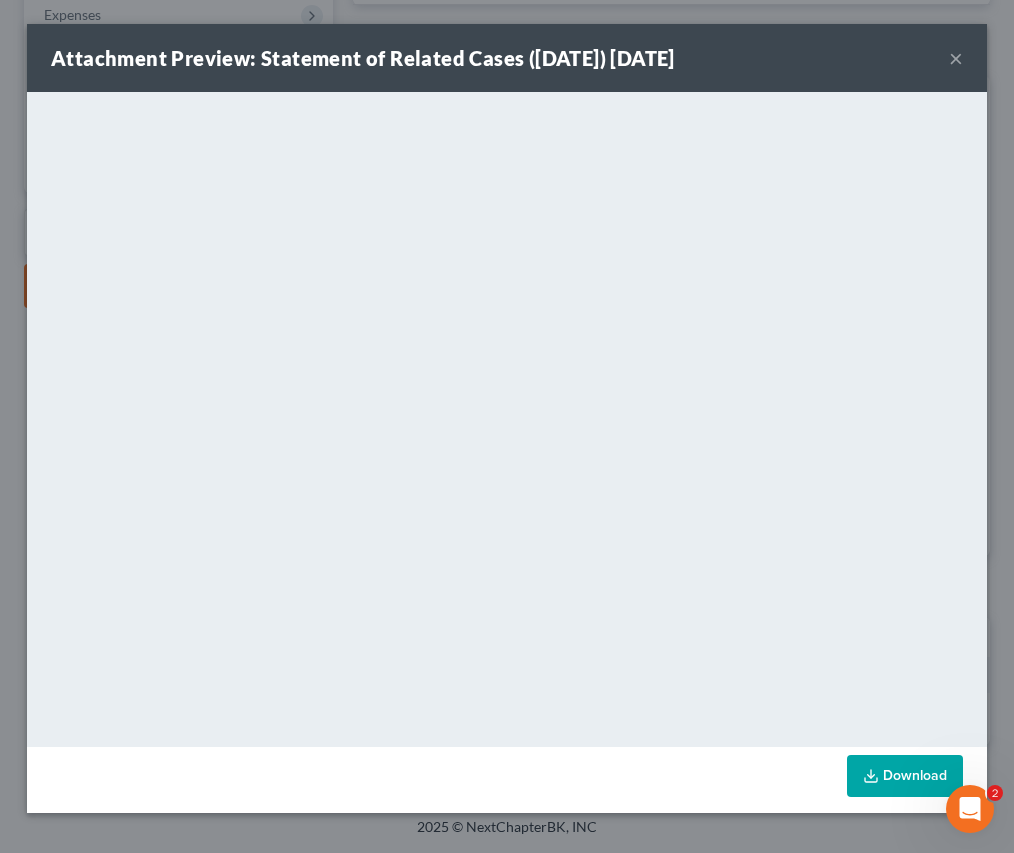 click on "×" at bounding box center (956, 58) 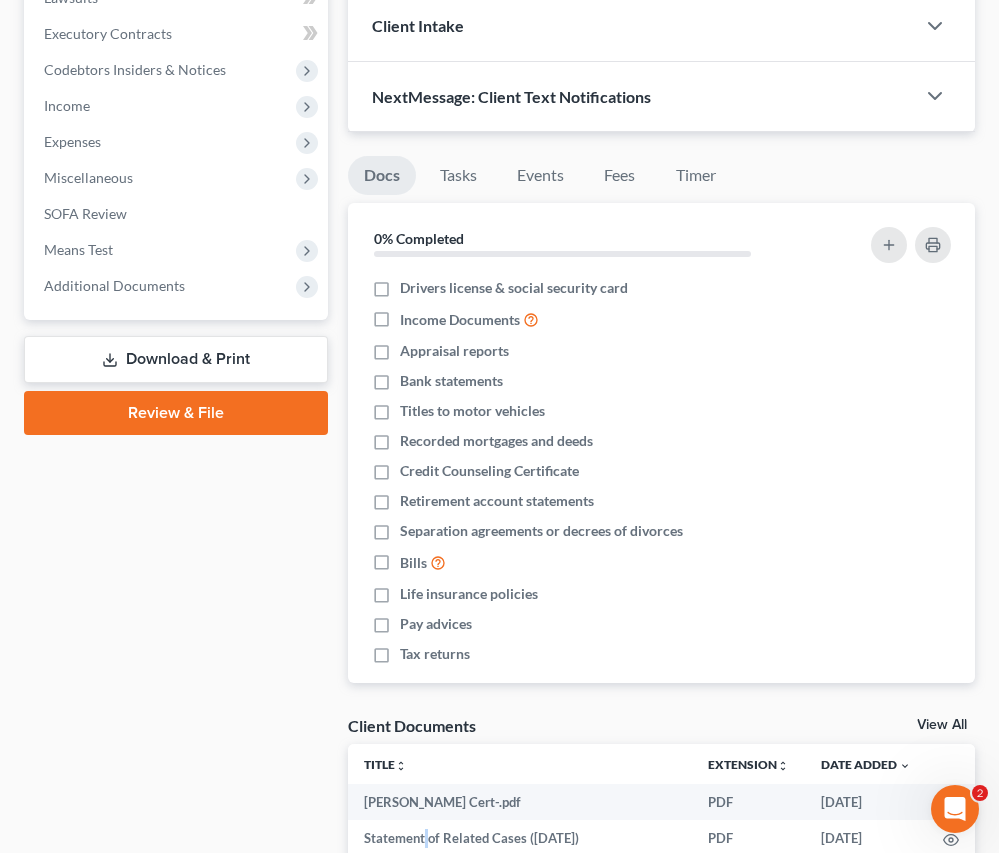 scroll, scrollTop: 415, scrollLeft: 0, axis: vertical 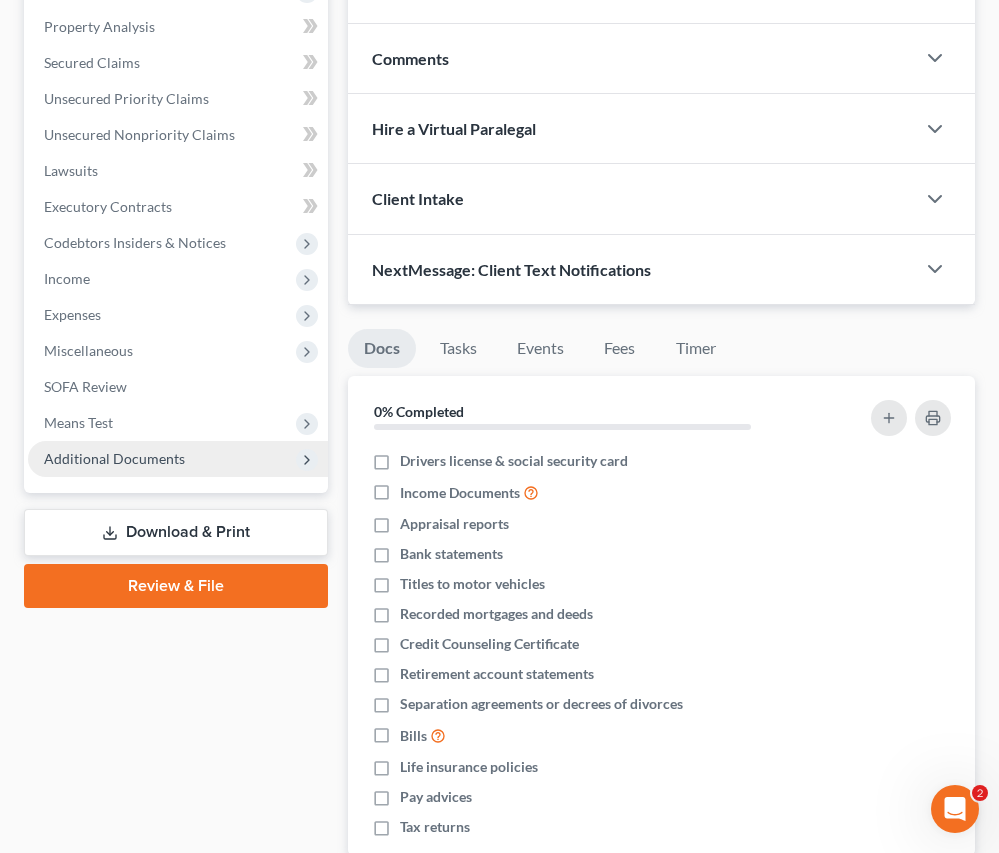 click on "Additional Documents" at bounding box center [114, 458] 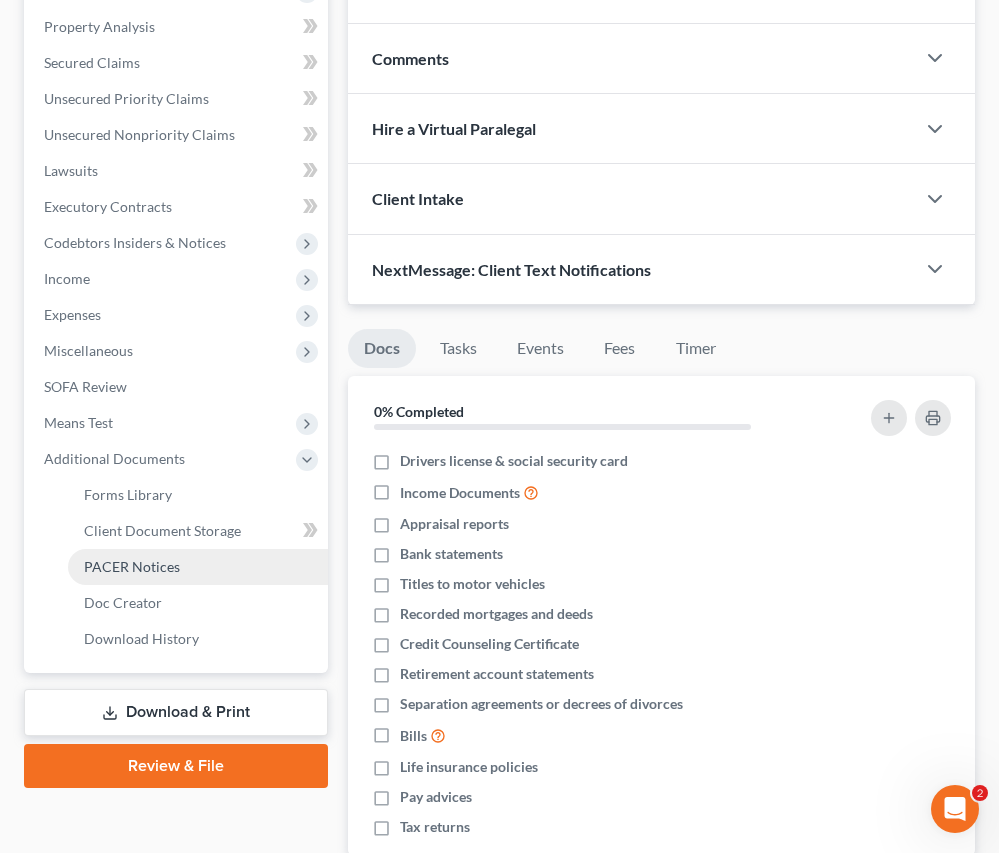 click on "PACER Notices" at bounding box center (132, 566) 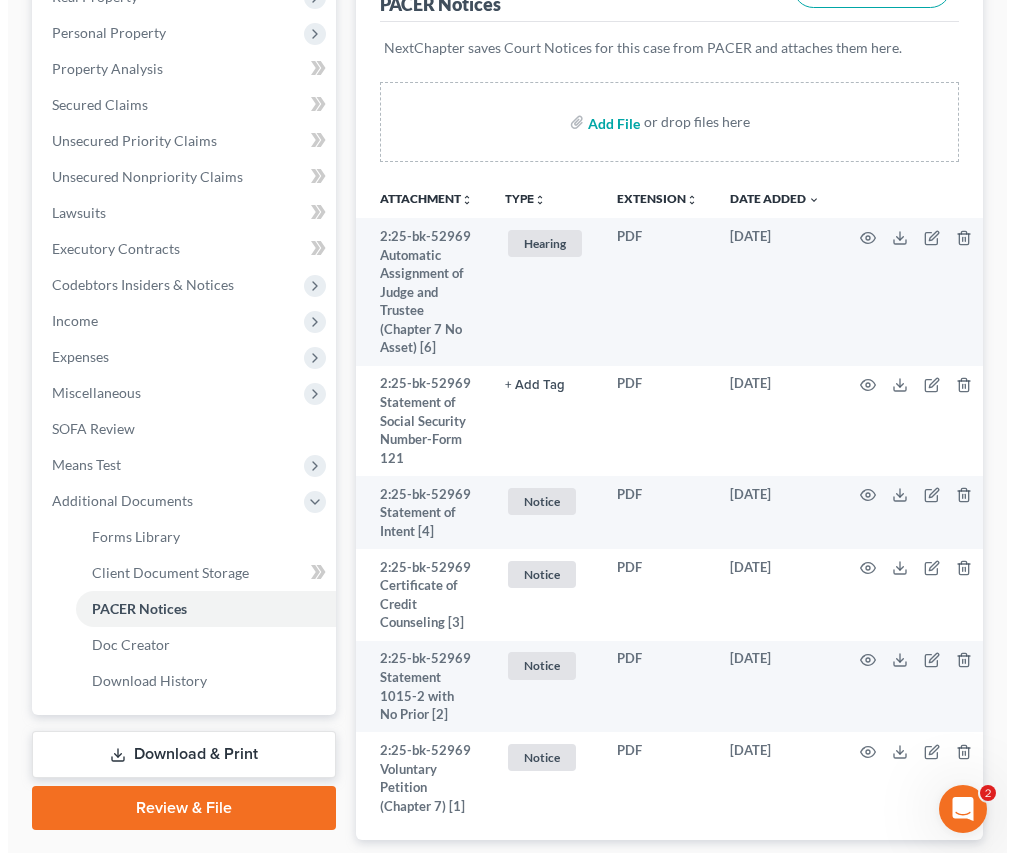scroll, scrollTop: 400, scrollLeft: 0, axis: vertical 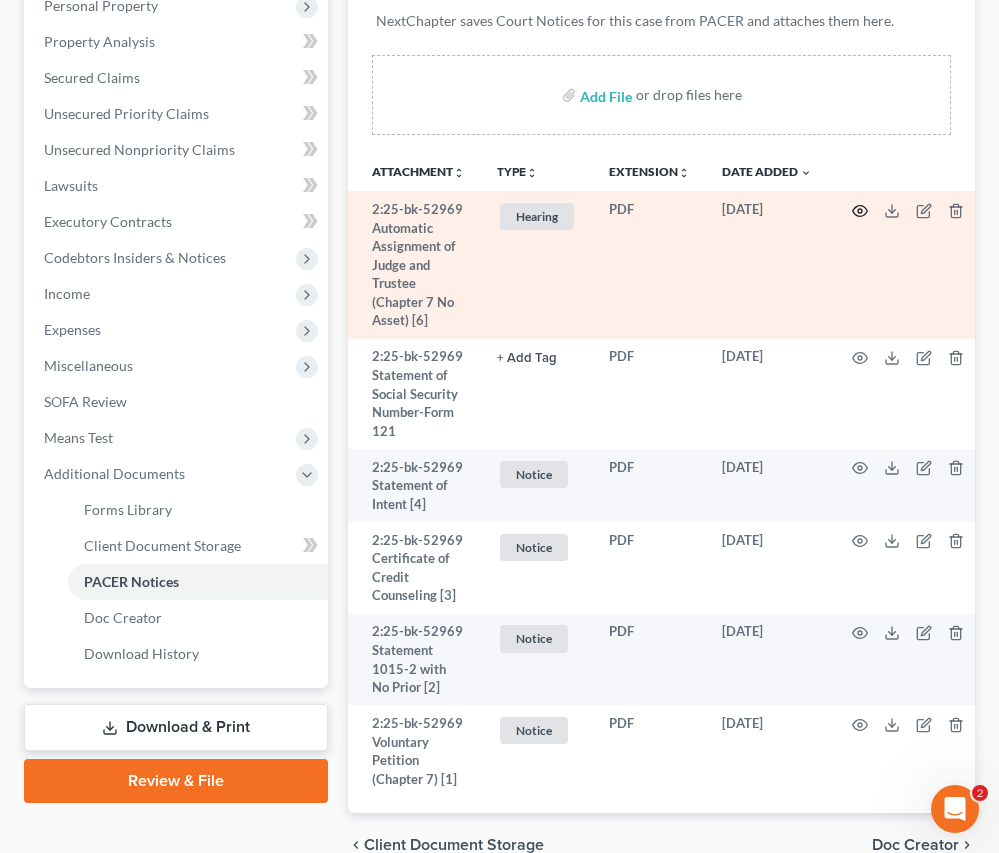 click 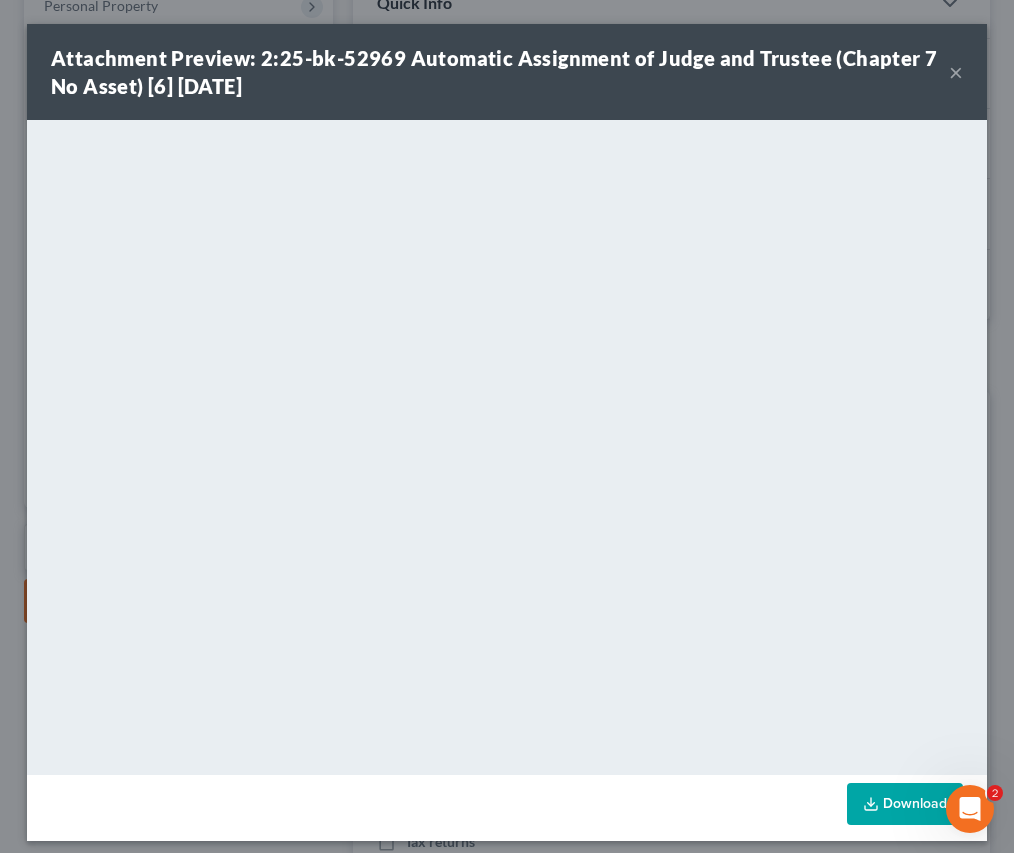 scroll, scrollTop: 415, scrollLeft: 0, axis: vertical 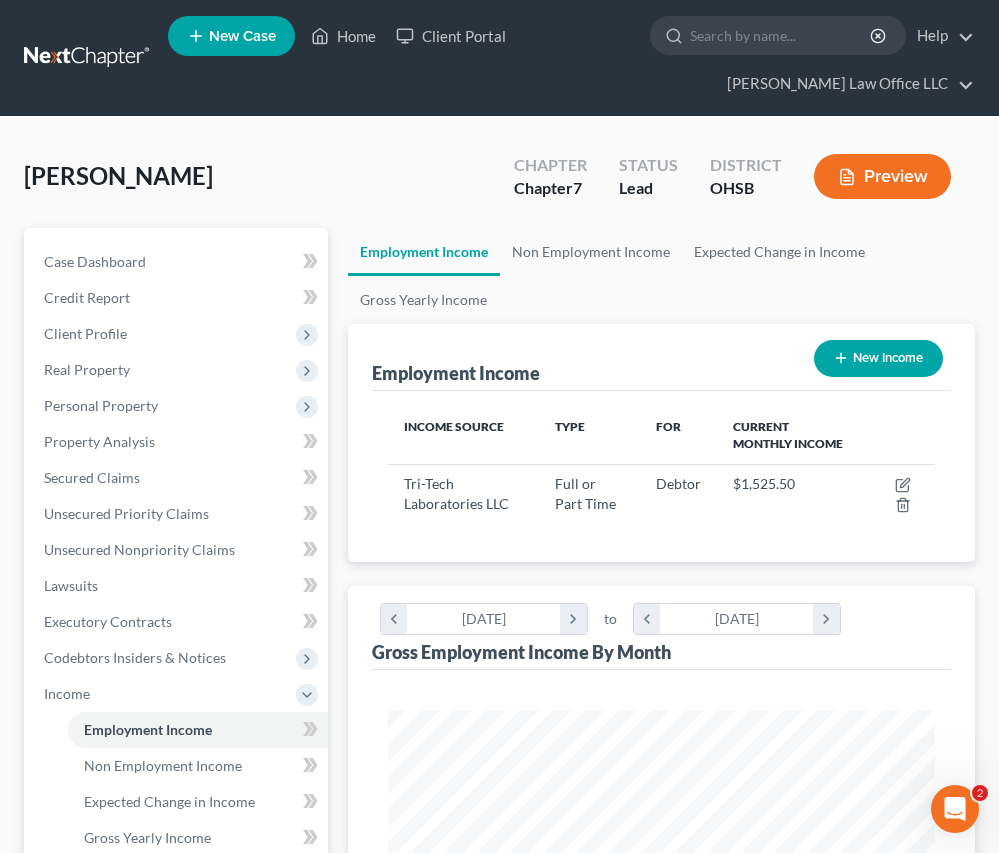 click at bounding box center (88, 58) 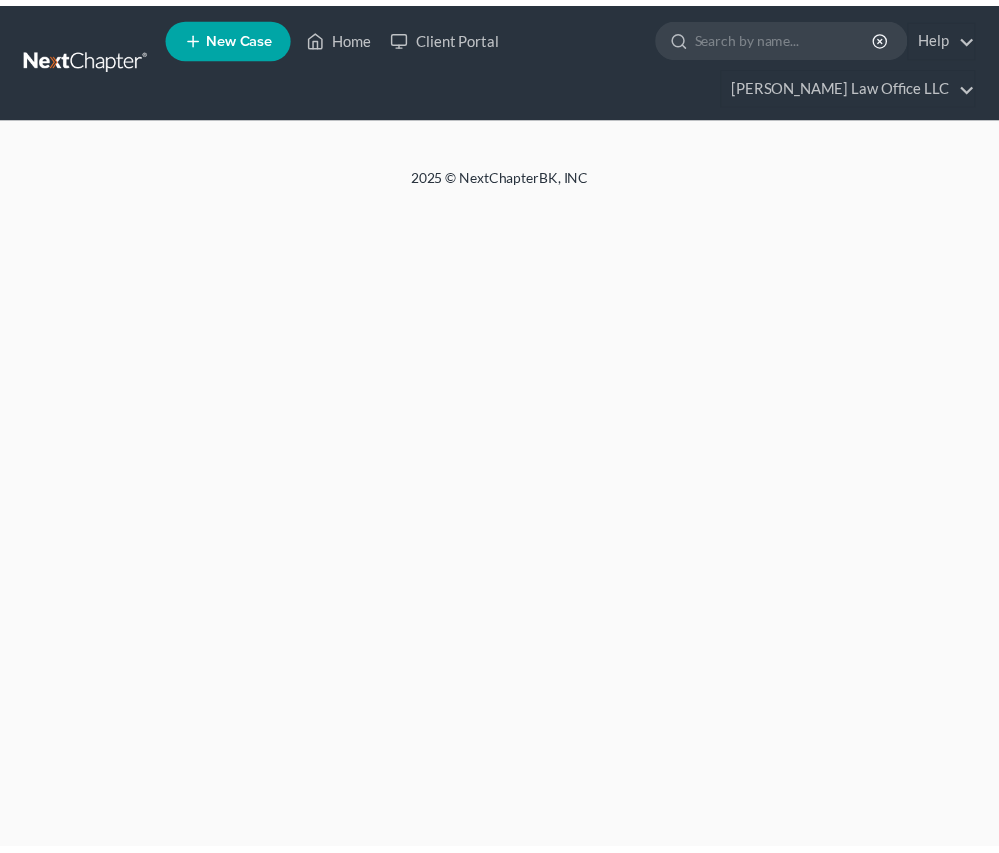 scroll, scrollTop: 0, scrollLeft: 0, axis: both 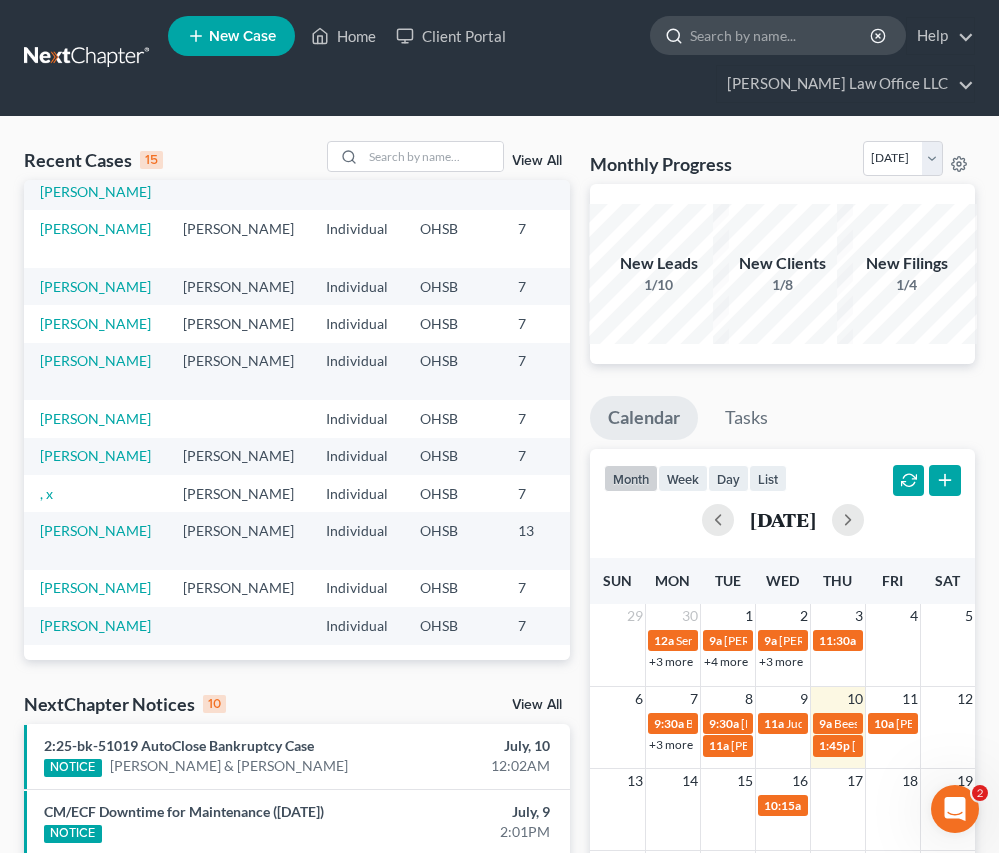 click at bounding box center [781, 35] 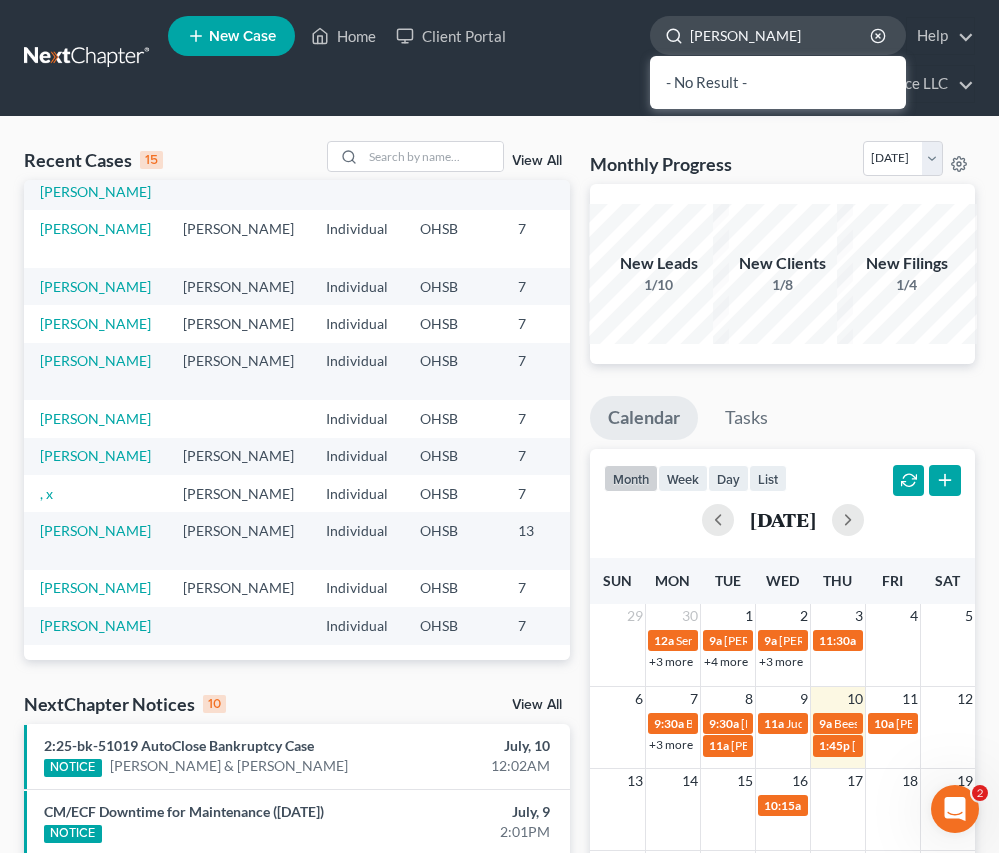 type on "edwards" 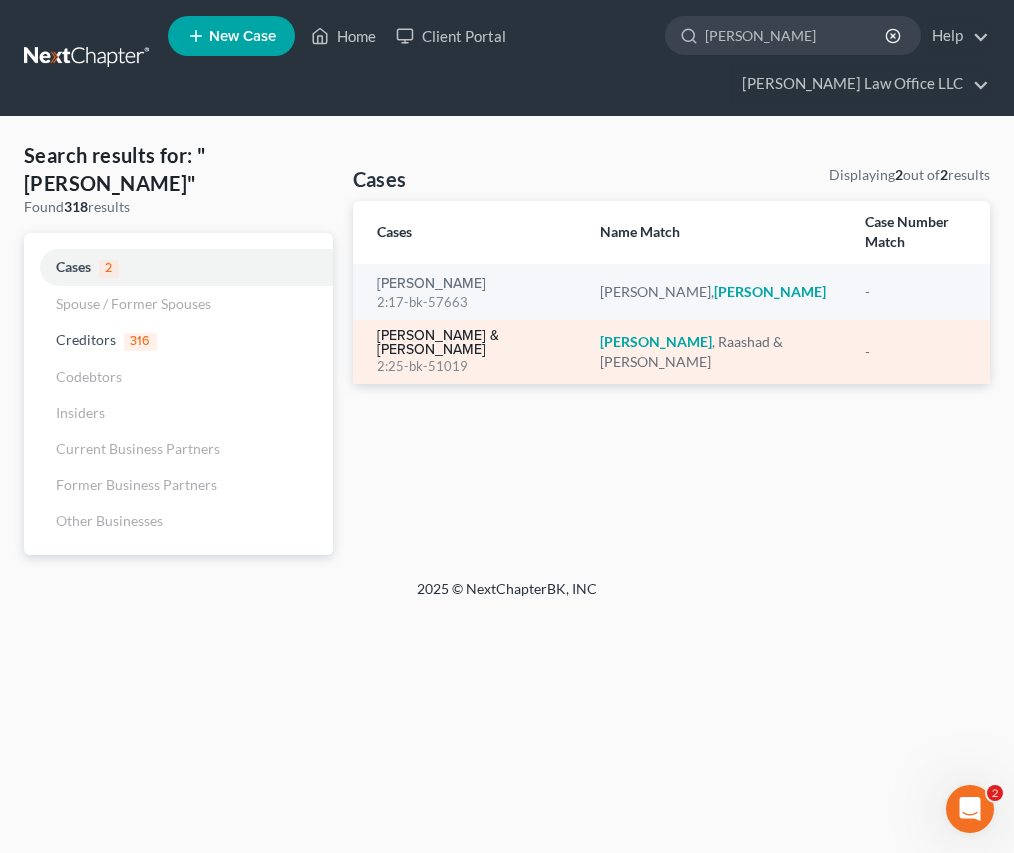 click on "[PERSON_NAME] & [PERSON_NAME]" at bounding box center [472, 343] 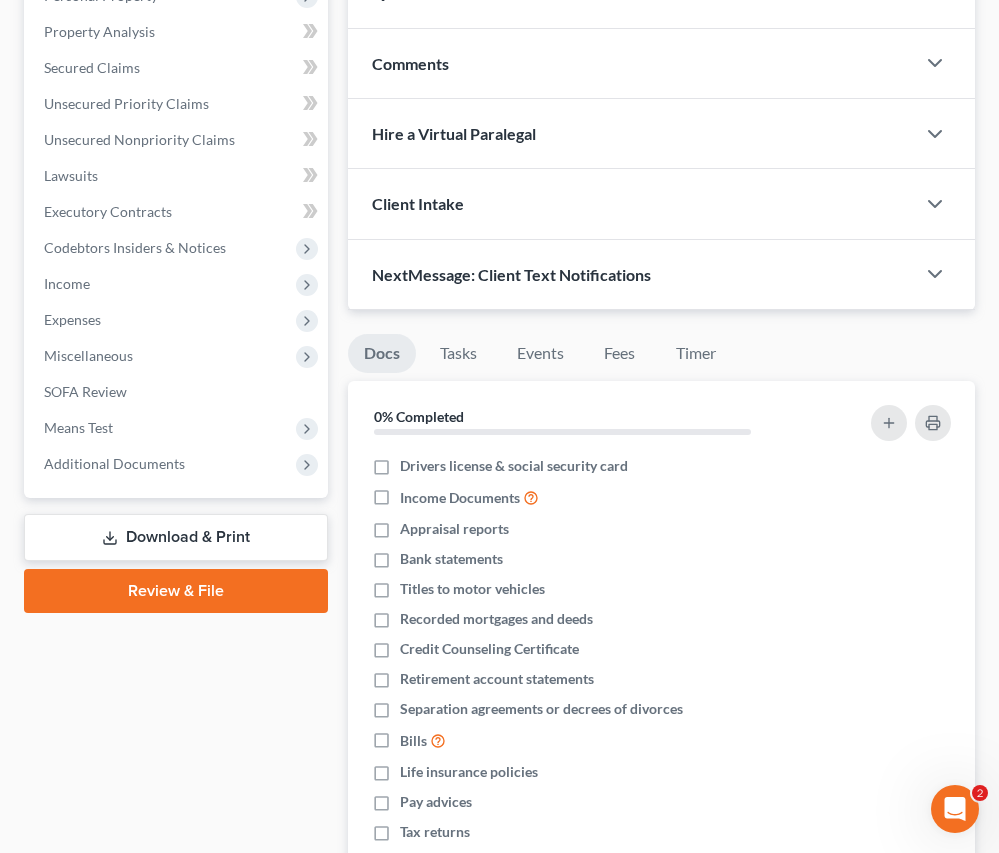 scroll, scrollTop: 500, scrollLeft: 0, axis: vertical 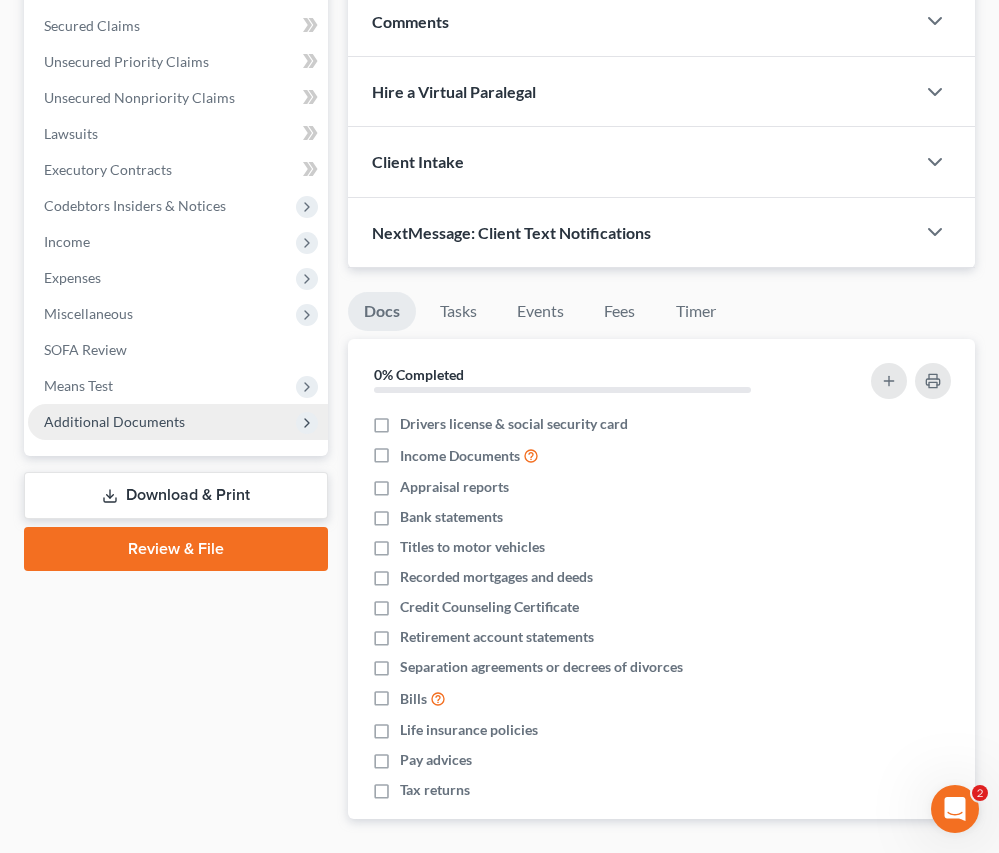 click on "Additional Documents" at bounding box center [114, 421] 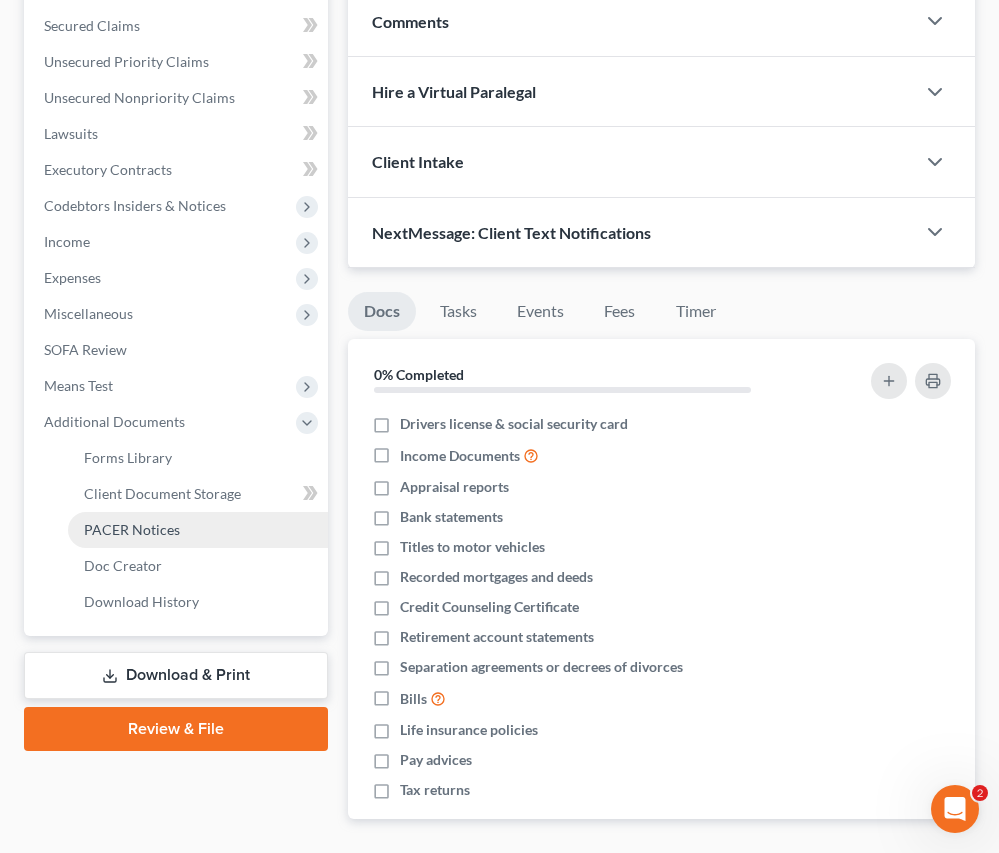 click on "PACER Notices" at bounding box center (132, 529) 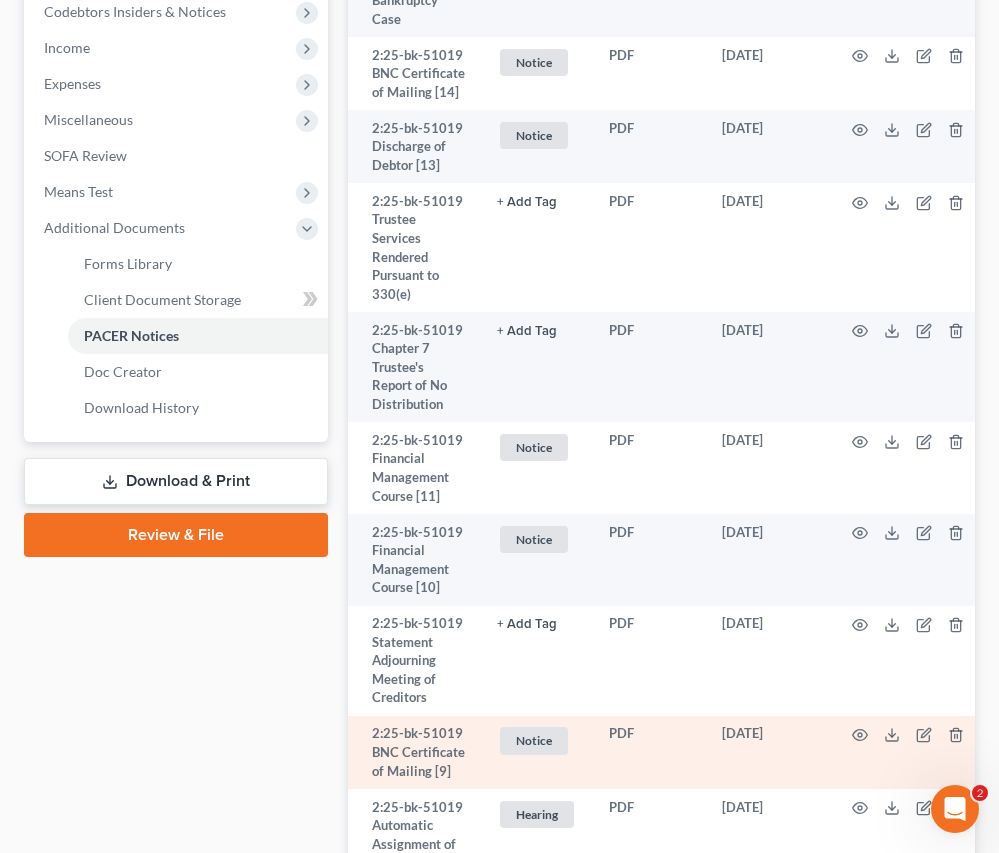 scroll, scrollTop: 400, scrollLeft: 0, axis: vertical 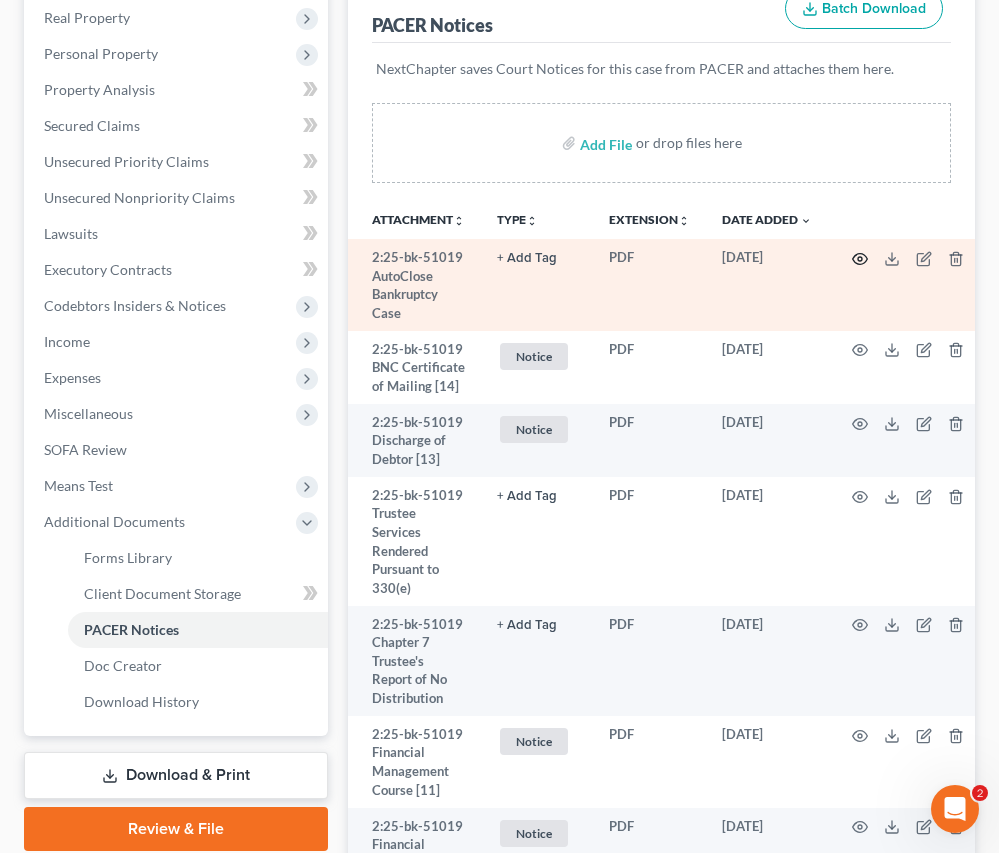 click 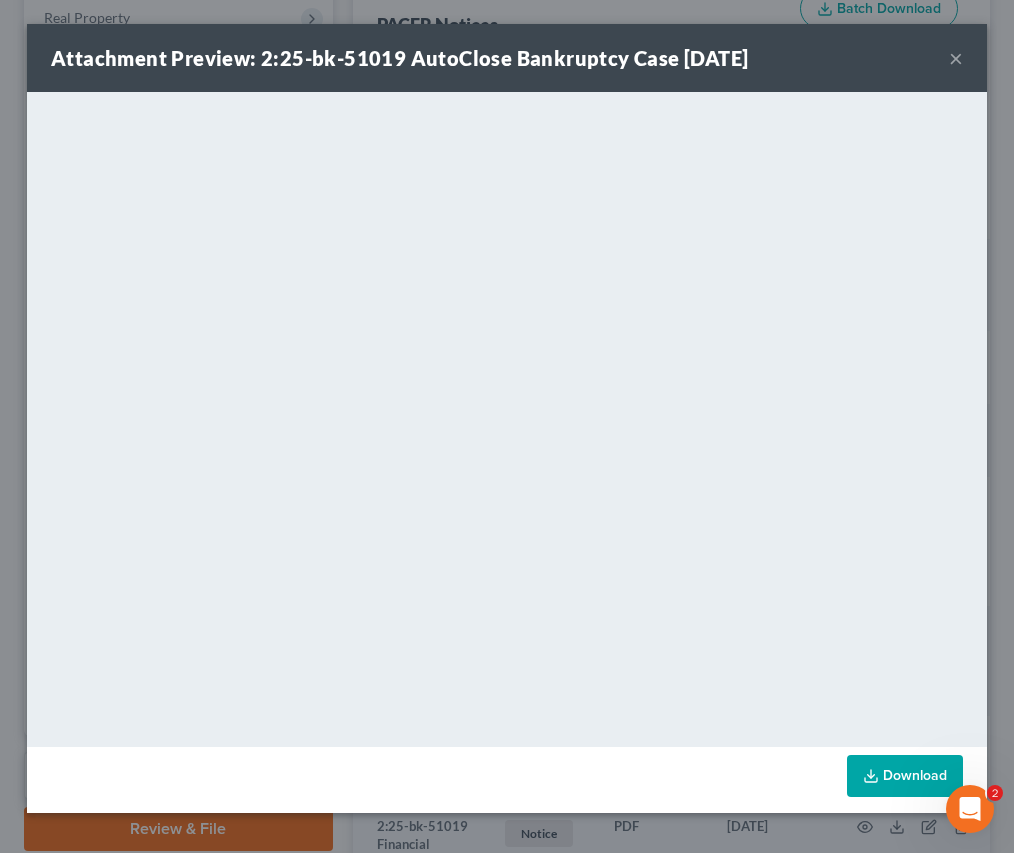 click on "×" at bounding box center [956, 58] 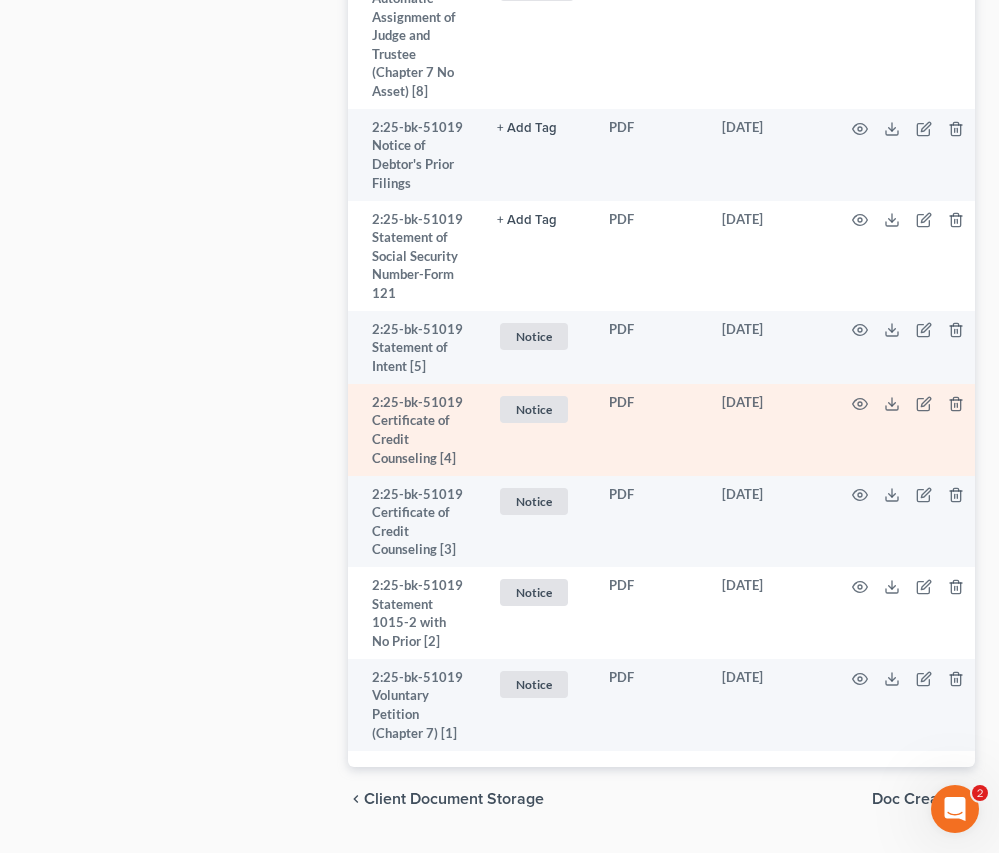 scroll, scrollTop: 1523, scrollLeft: 0, axis: vertical 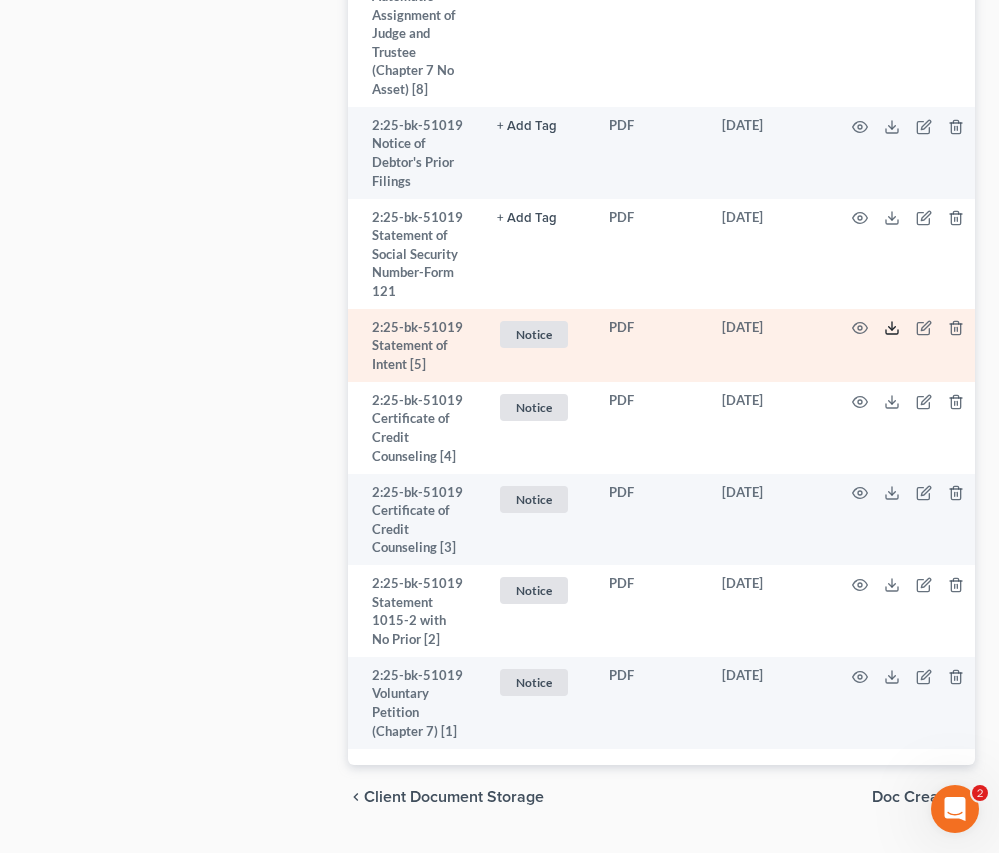click 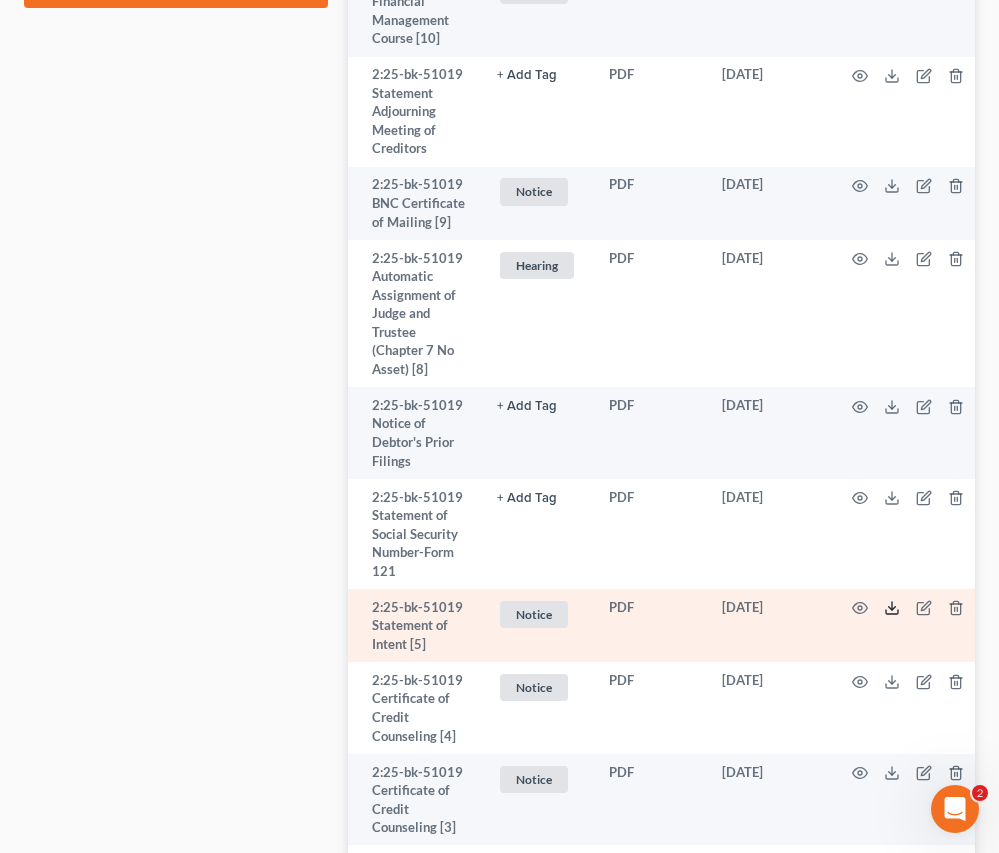 scroll, scrollTop: 1123, scrollLeft: 0, axis: vertical 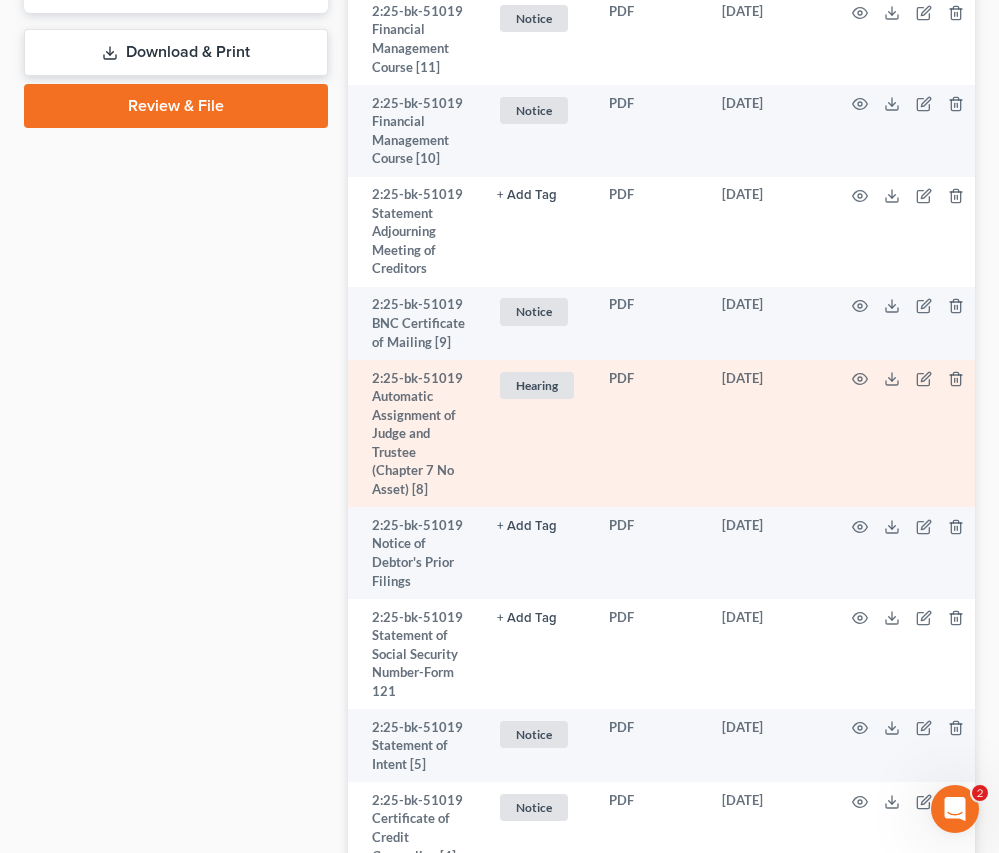 click at bounding box center [912, 433] 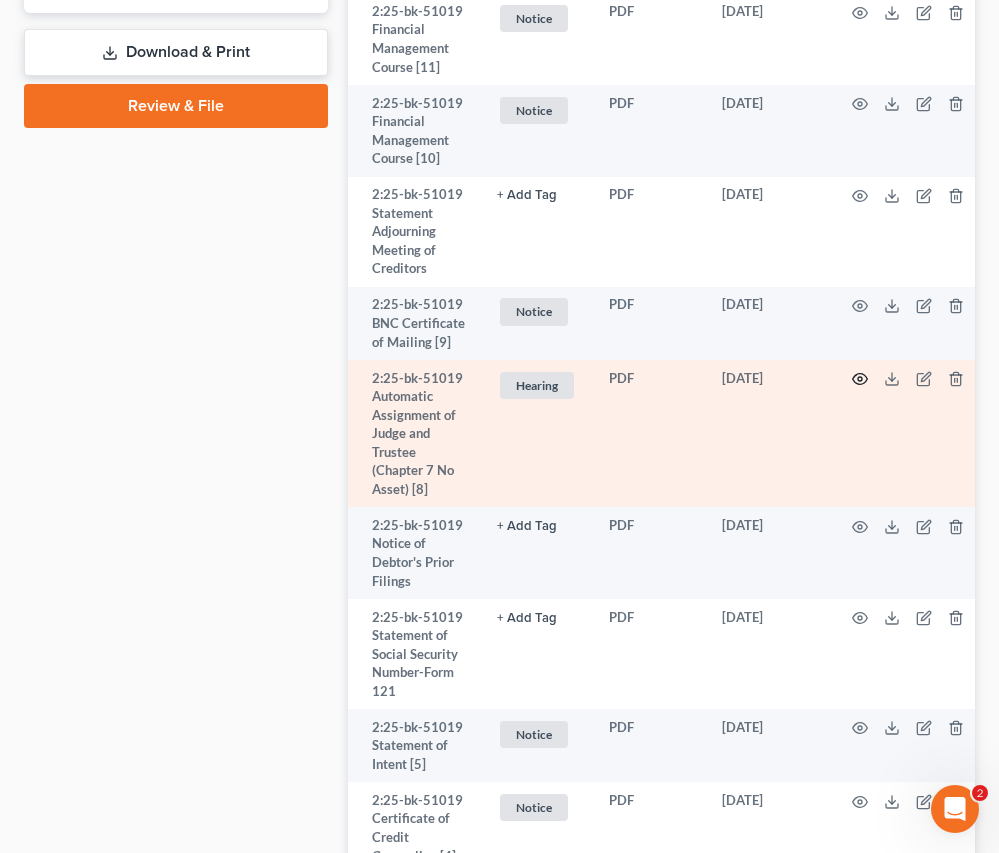 click 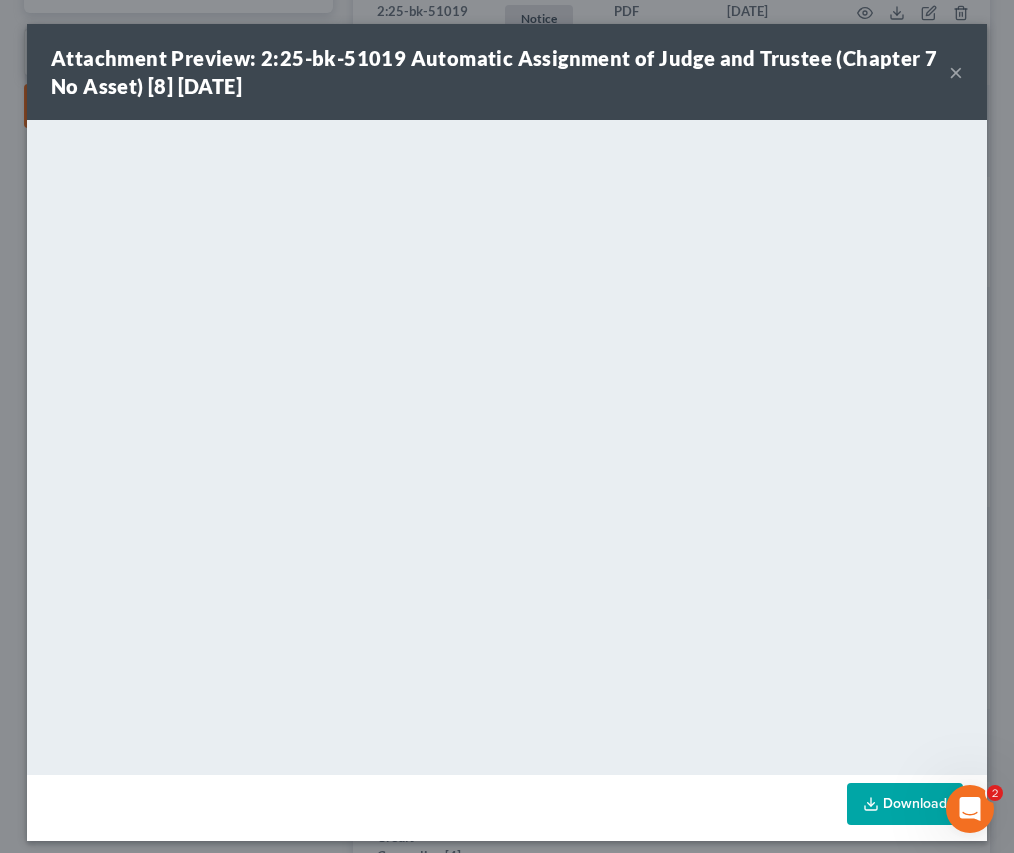 click on "×" at bounding box center [956, 72] 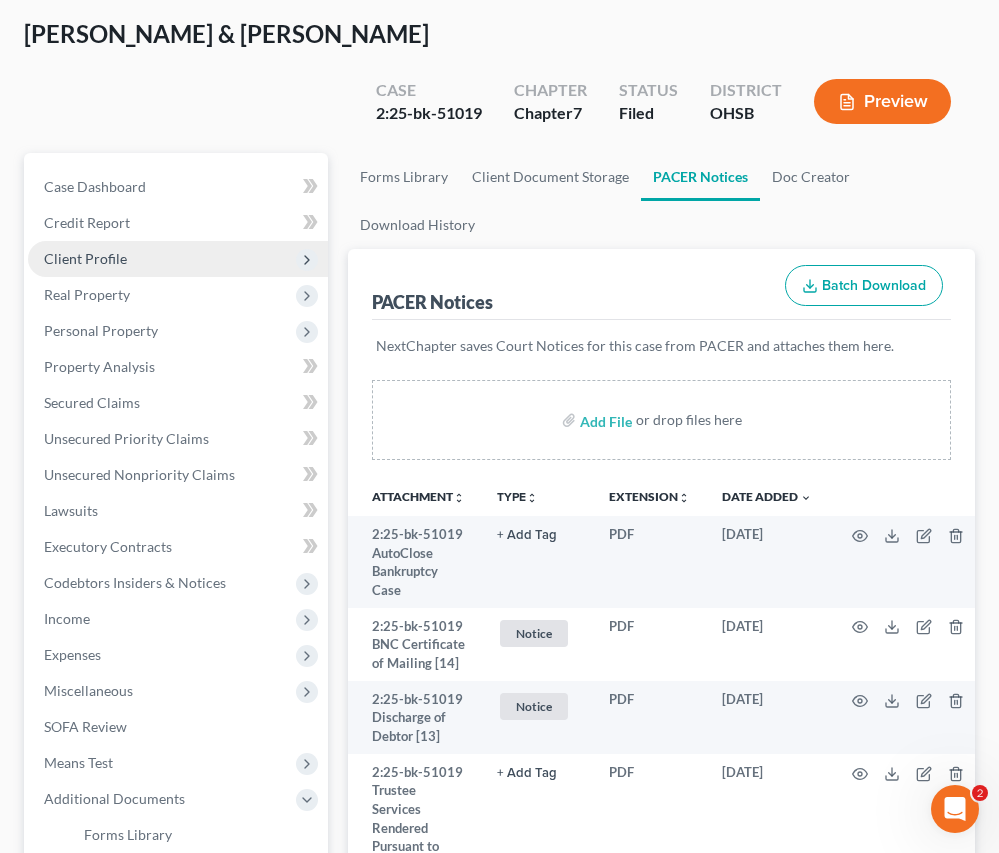 scroll, scrollTop: 0, scrollLeft: 0, axis: both 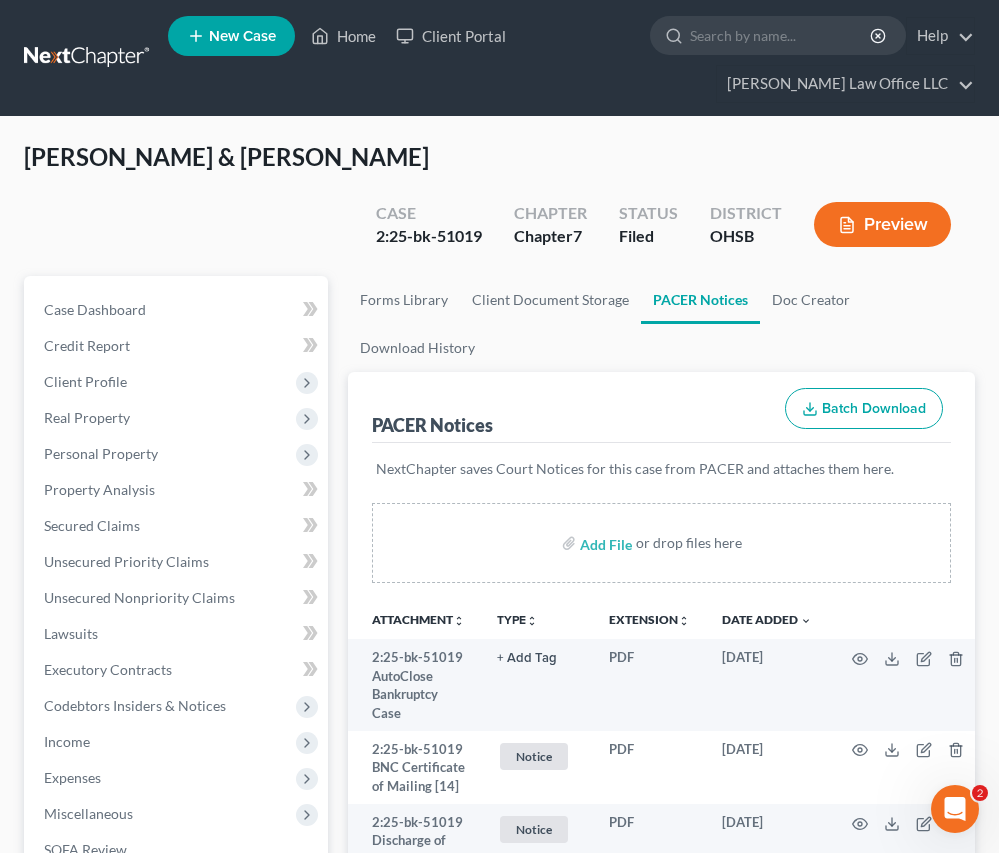 click at bounding box center [88, 58] 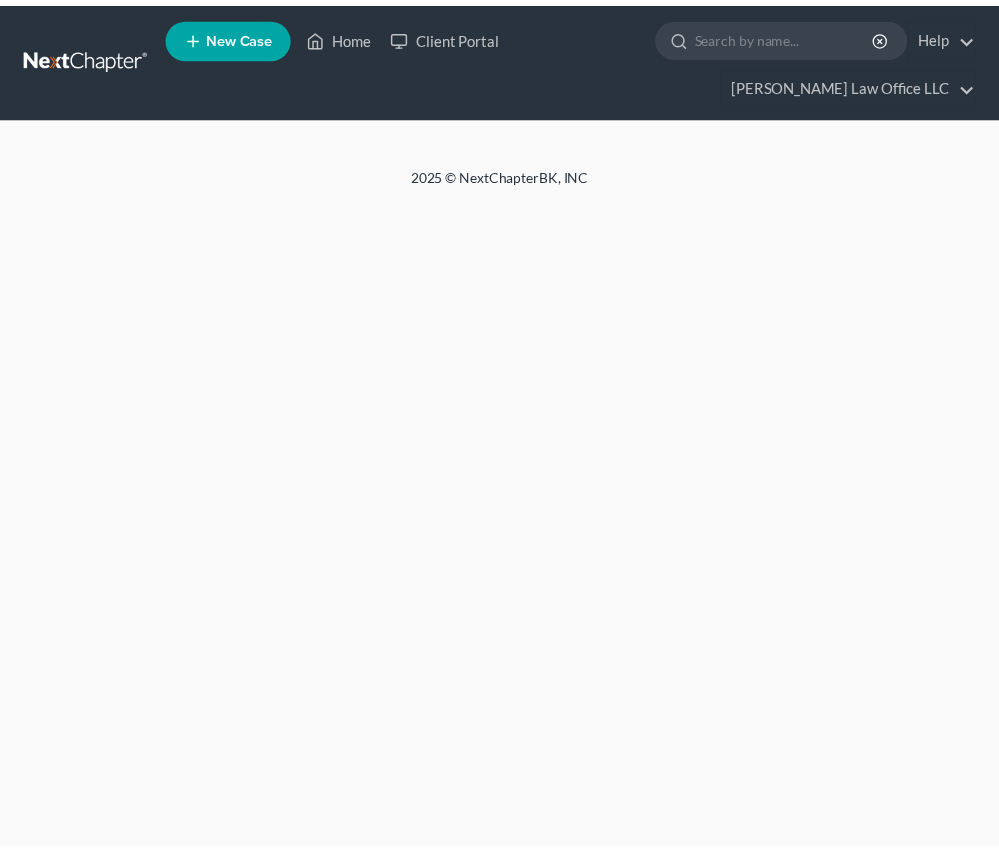 scroll, scrollTop: 0, scrollLeft: 0, axis: both 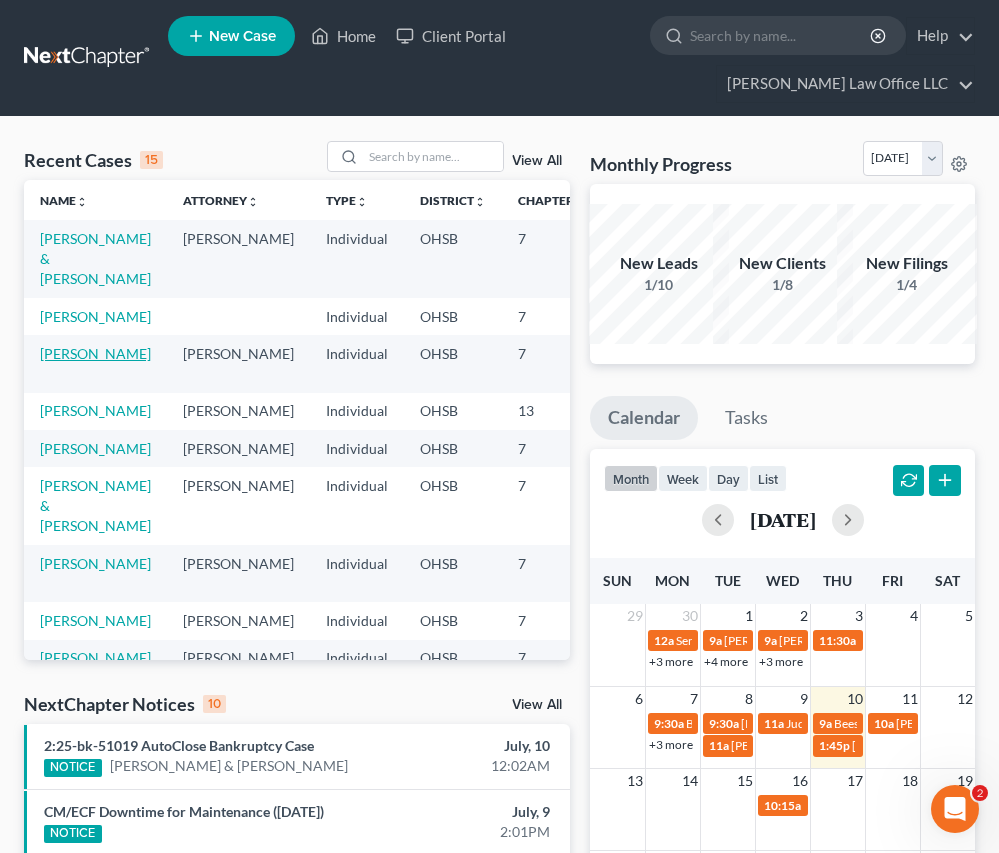 click on "[PERSON_NAME]" at bounding box center (95, 353) 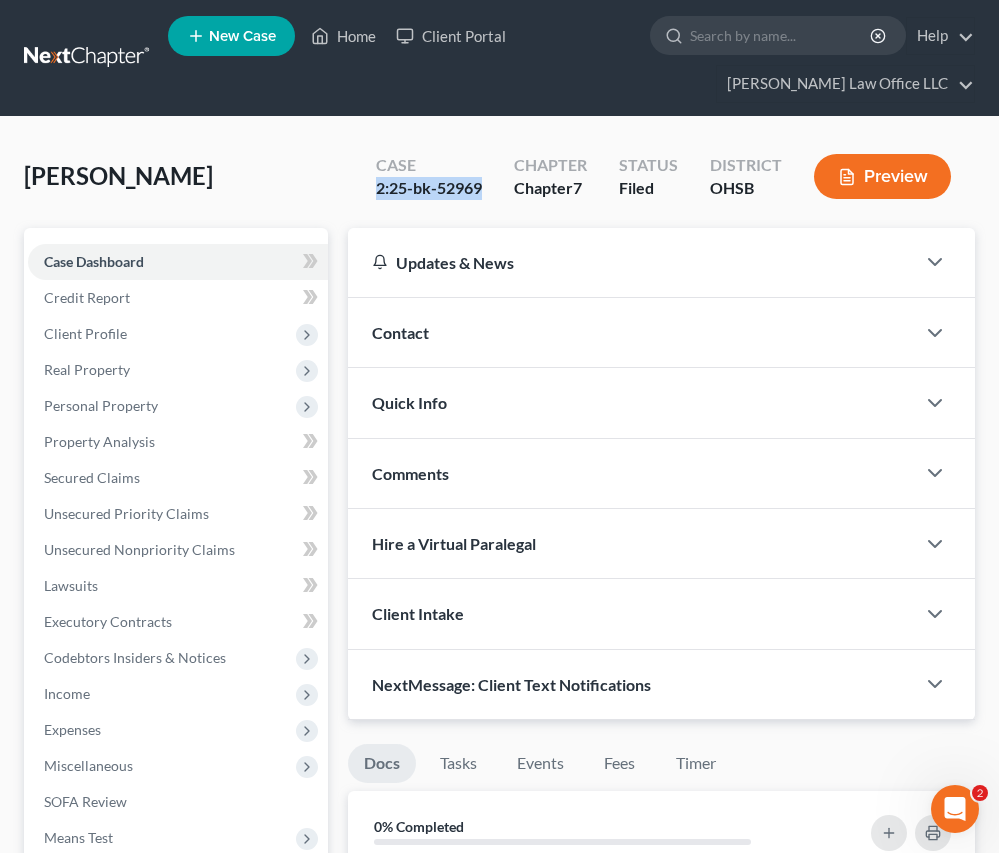 drag, startPoint x: 487, startPoint y: 184, endPoint x: 371, endPoint y: 195, distance: 116.520386 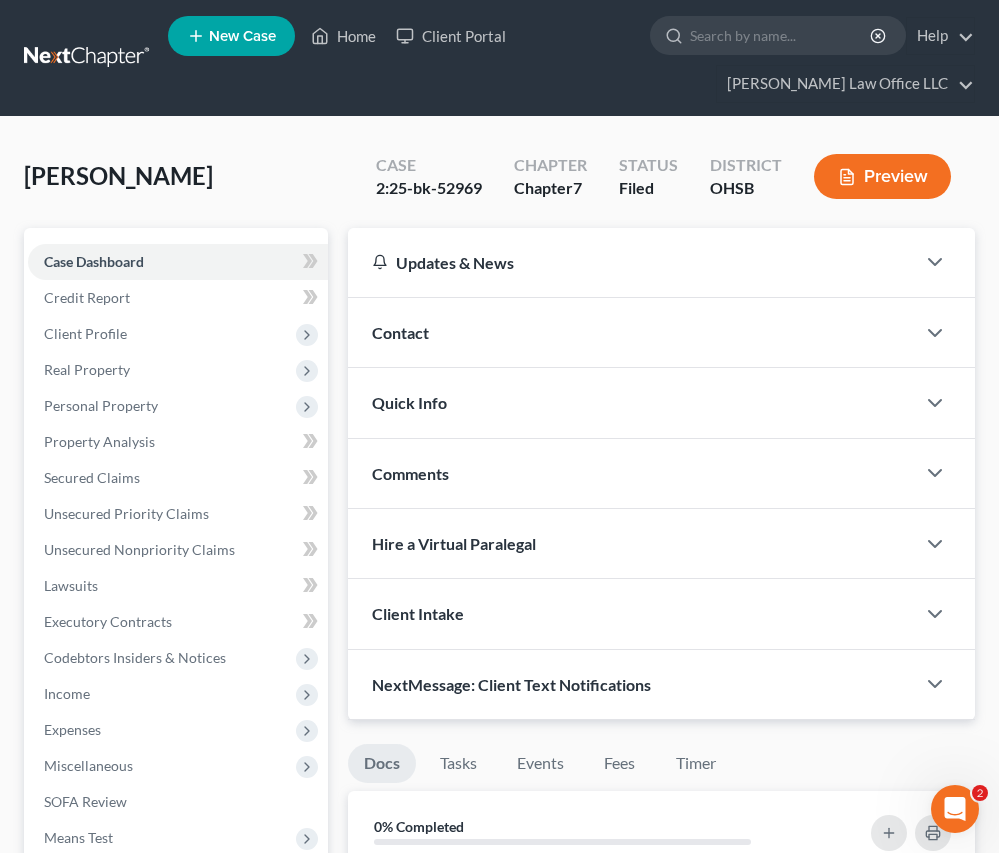 click on "[PERSON_NAME] Upgraded Case 2:25-bk-52969 Chapter Chapter  7 Status Filed District [GEOGRAPHIC_DATA] Preview Petition Navigation
Case Dashboard
Payments
Invoices
Payments
Payments
Credit Report" at bounding box center (499, 824) 